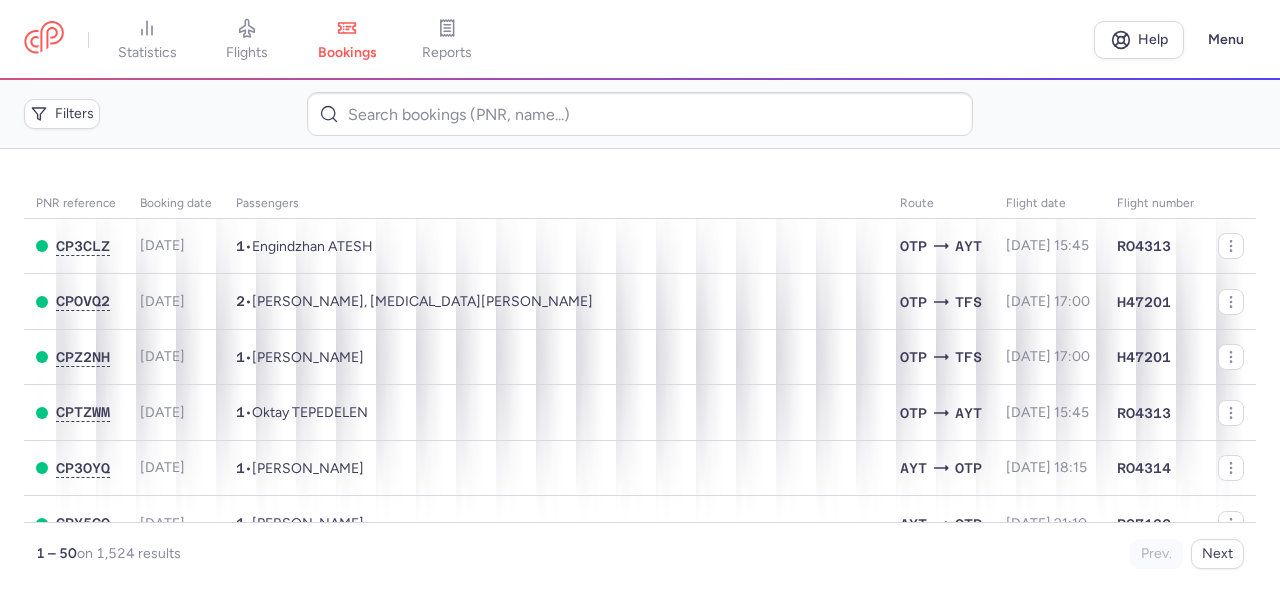 scroll, scrollTop: 0, scrollLeft: 0, axis: both 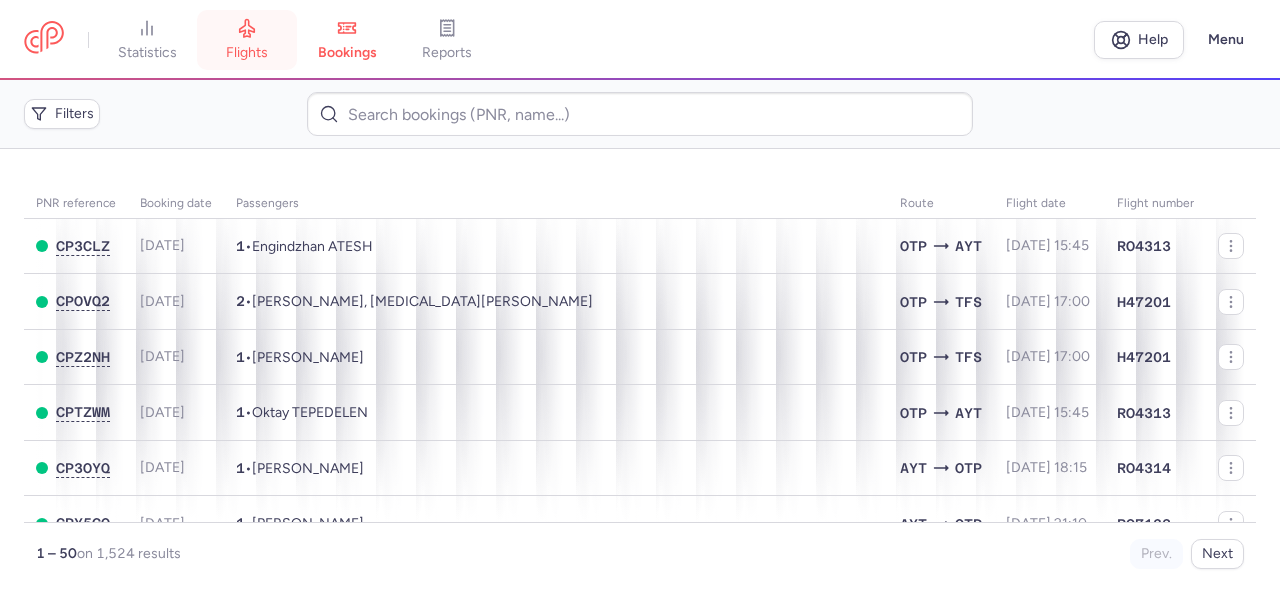 click 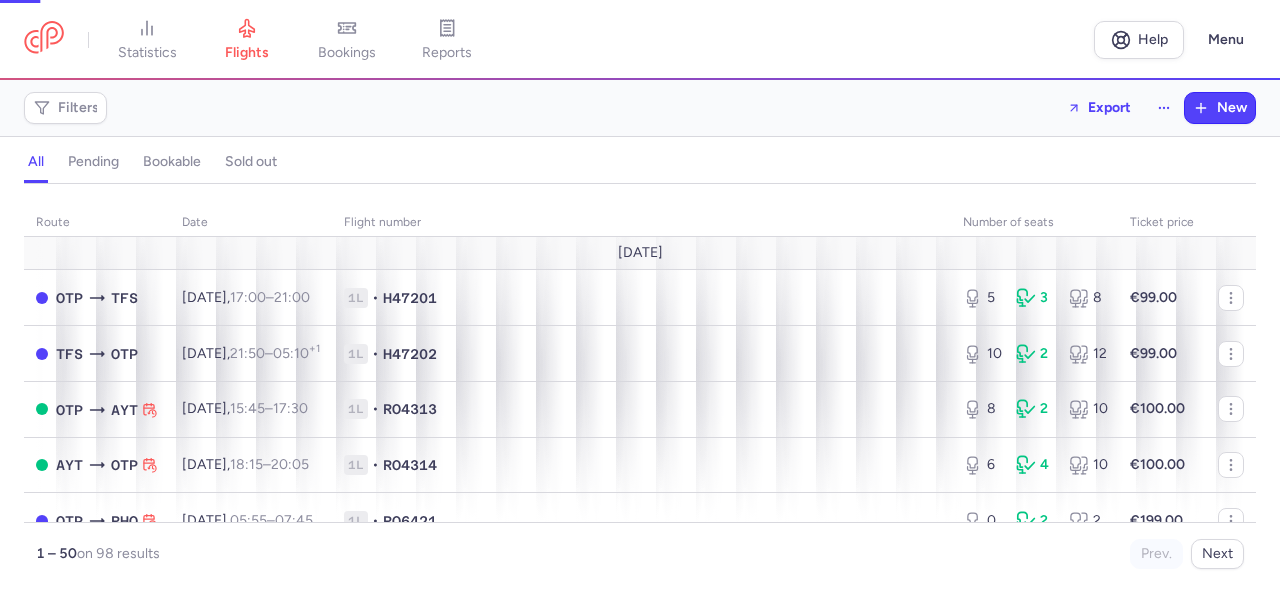 scroll, scrollTop: 0, scrollLeft: 0, axis: both 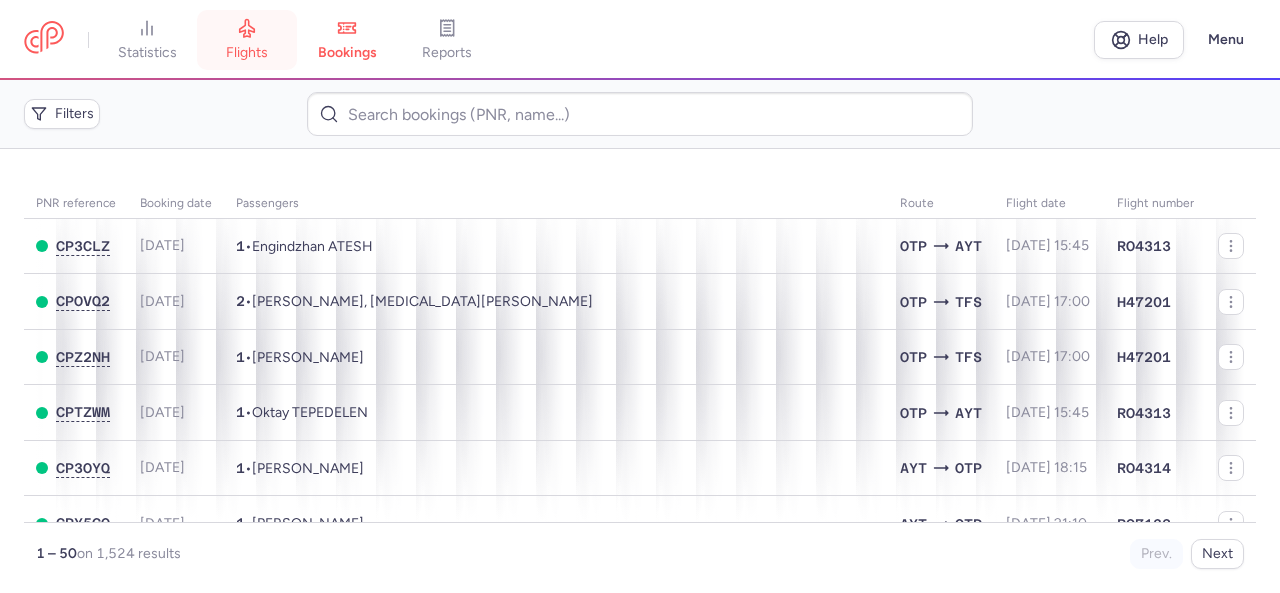 click on "flights" at bounding box center (247, 53) 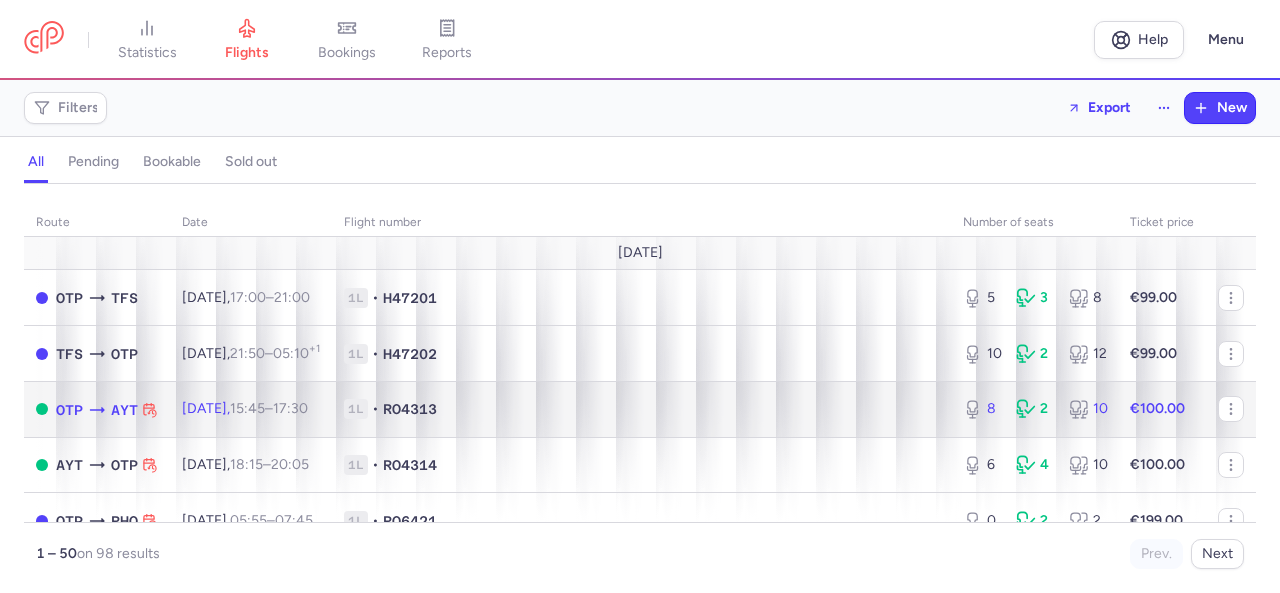 click on "2" at bounding box center [1034, 409] 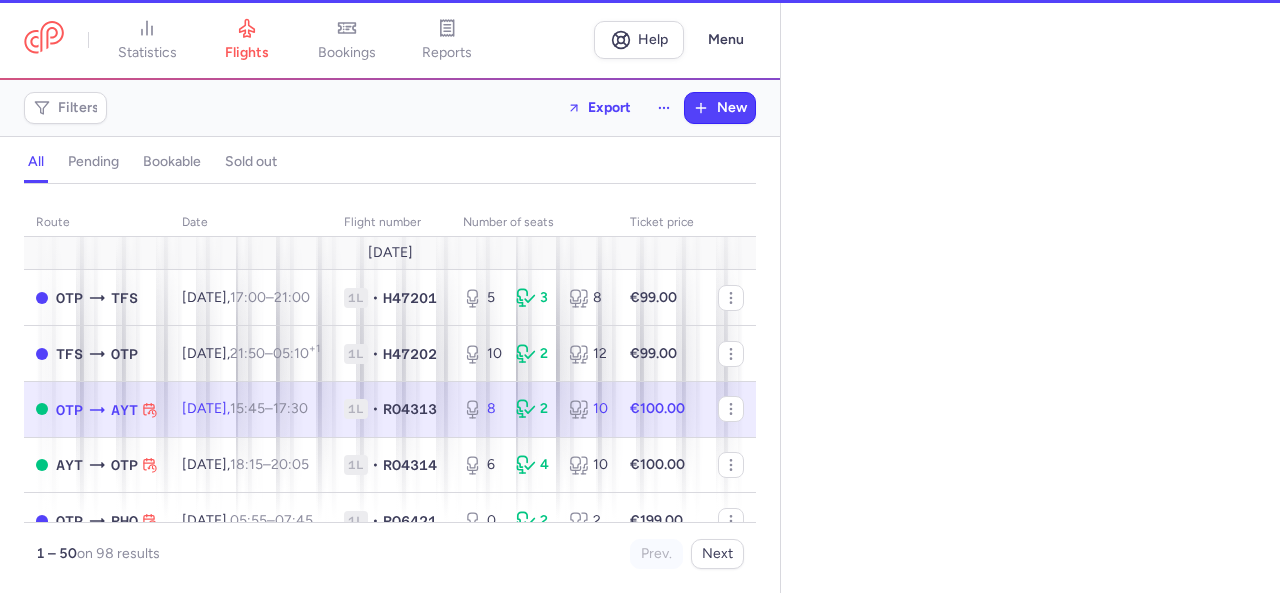 select on "hours" 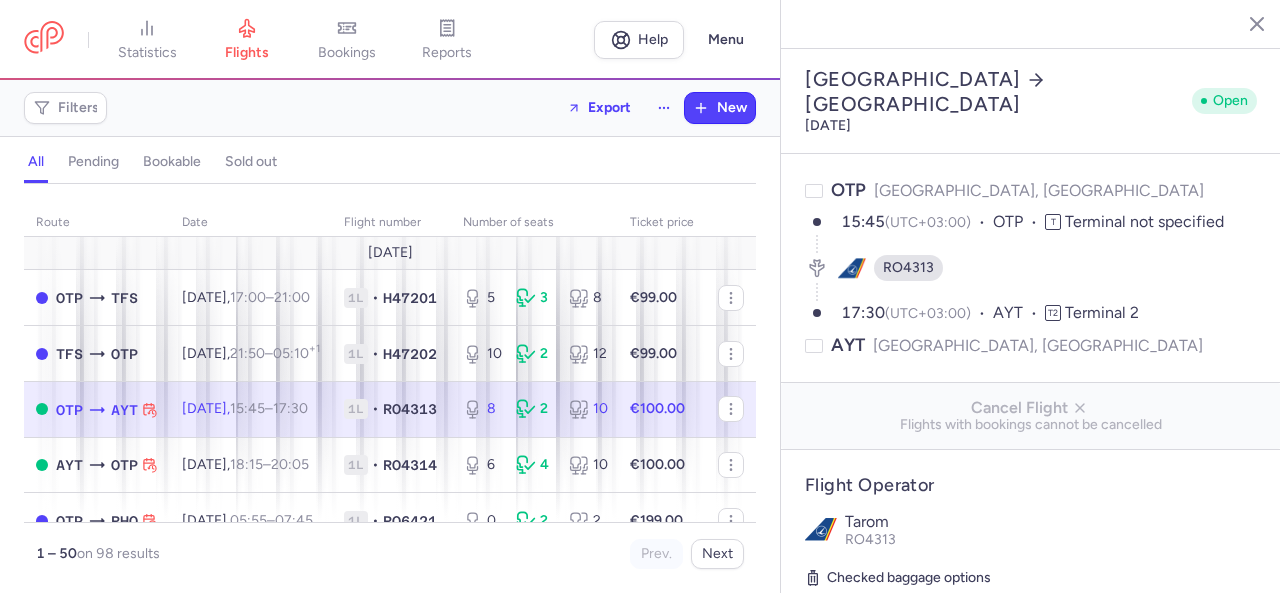 scroll, scrollTop: 700, scrollLeft: 0, axis: vertical 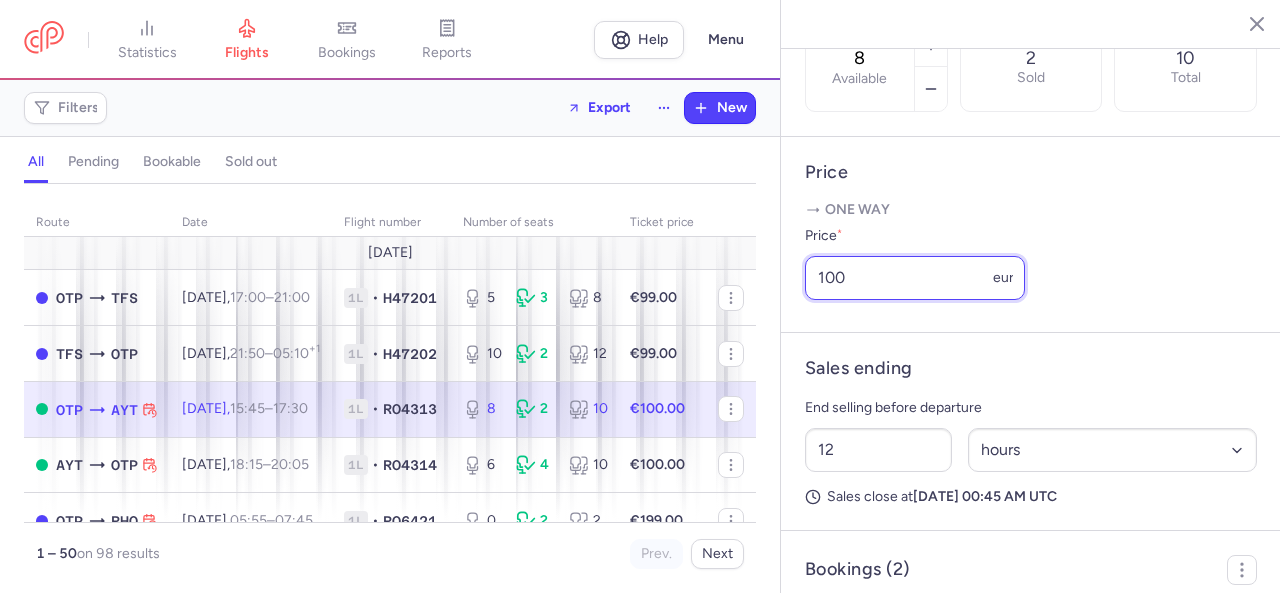 drag, startPoint x: 774, startPoint y: 308, endPoint x: 757, endPoint y: 307, distance: 17.029387 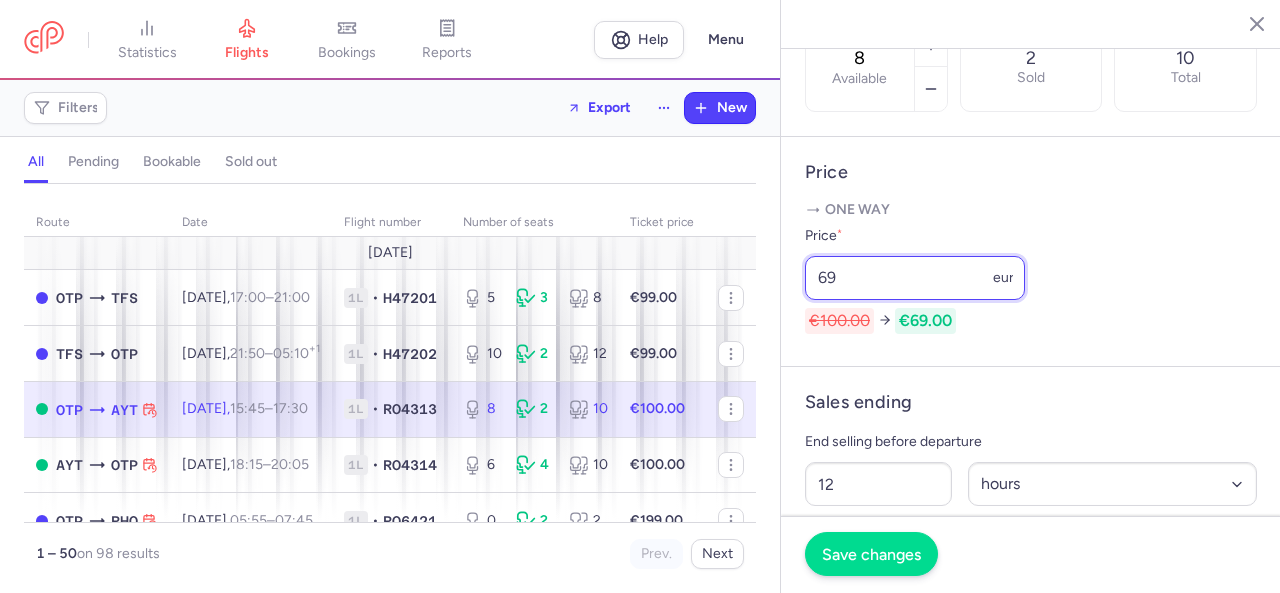 type on "69" 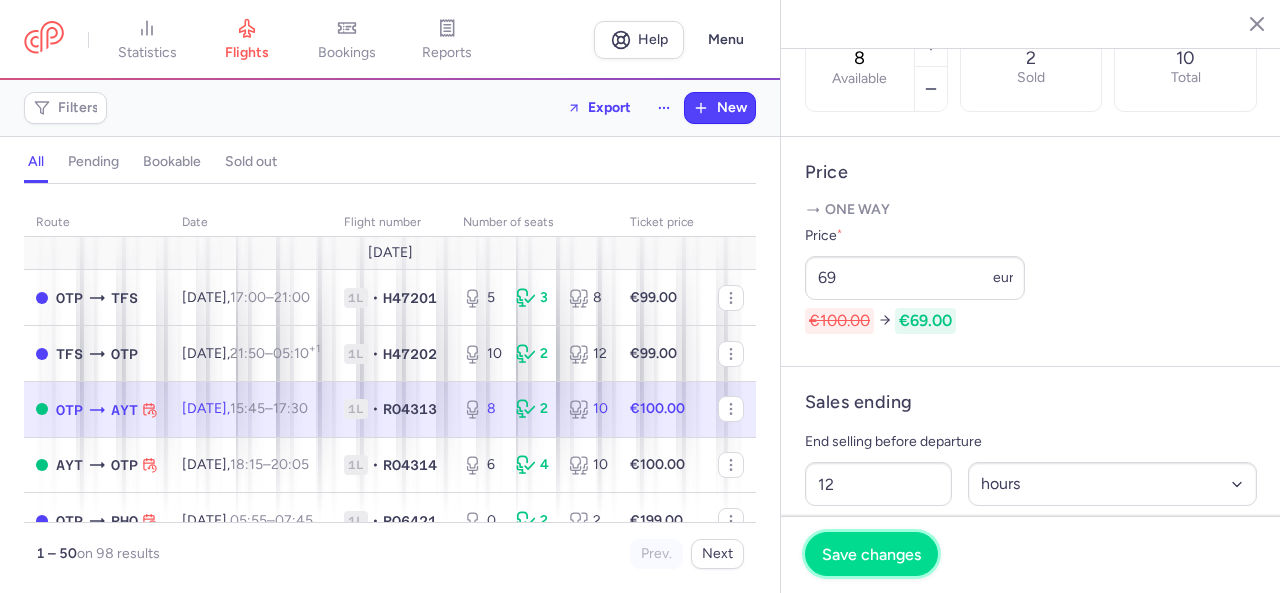 click on "Save changes" at bounding box center [871, 554] 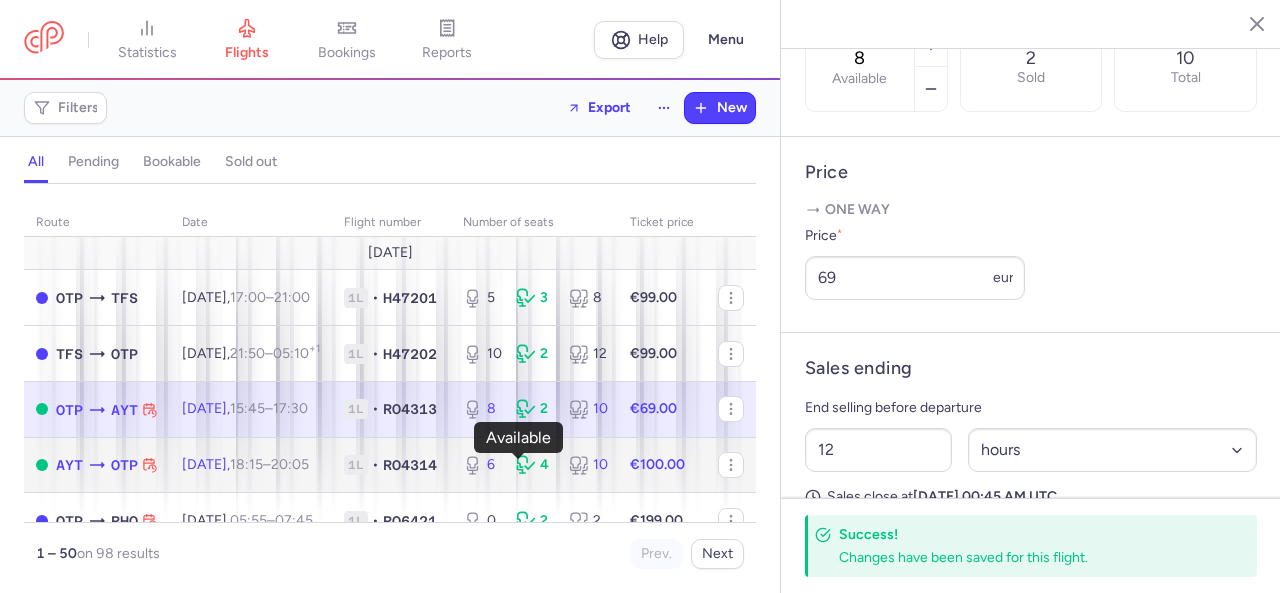 click on "6" at bounding box center [481, 465] 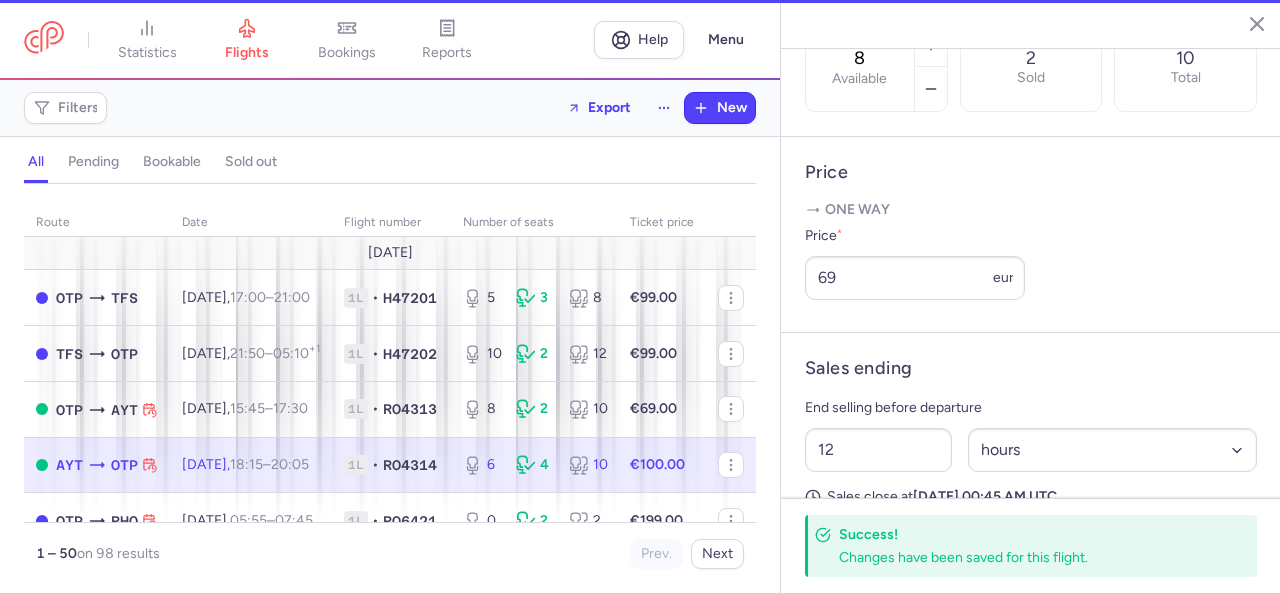 type on "6" 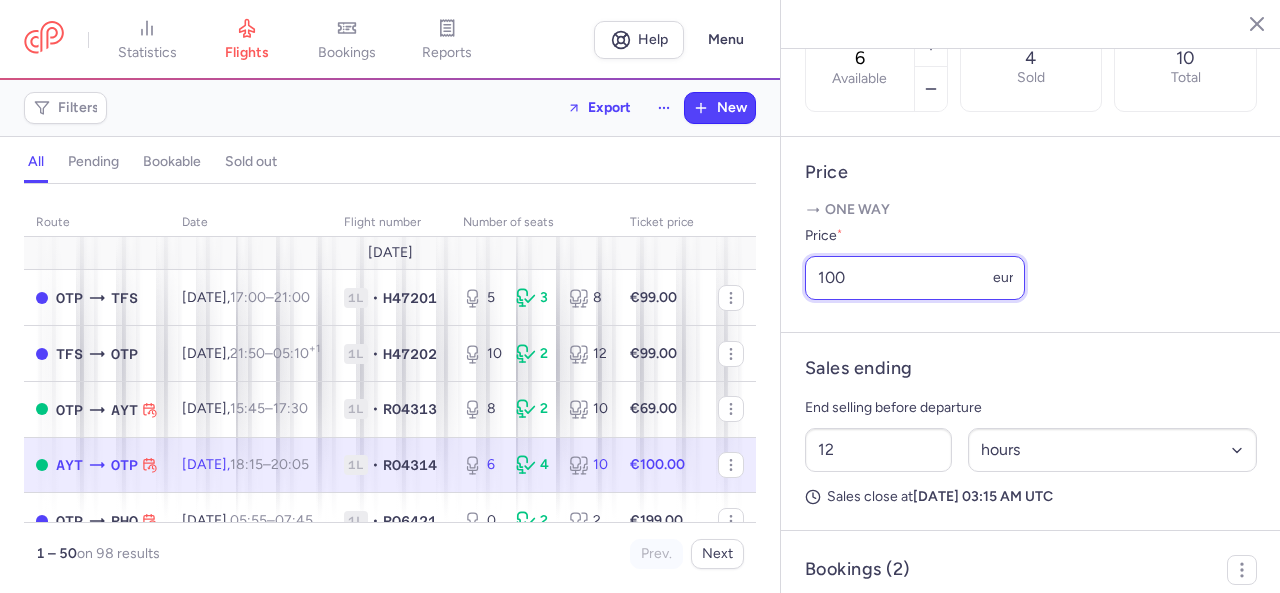 drag, startPoint x: 852, startPoint y: 309, endPoint x: 766, endPoint y: 304, distance: 86.145226 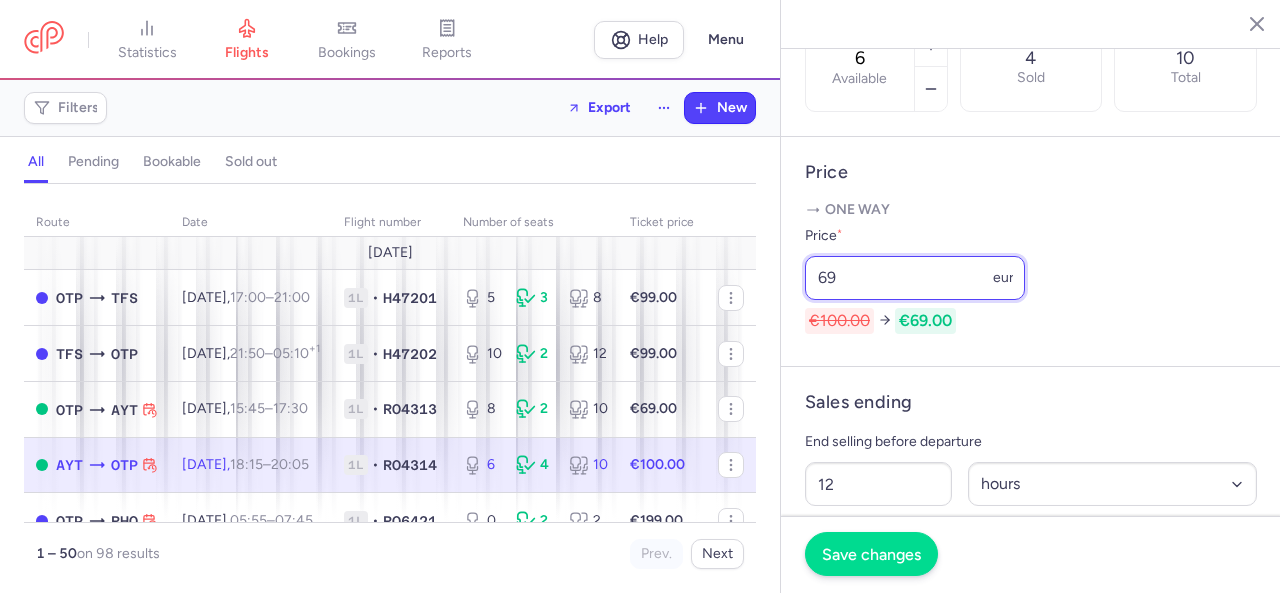 type on "69" 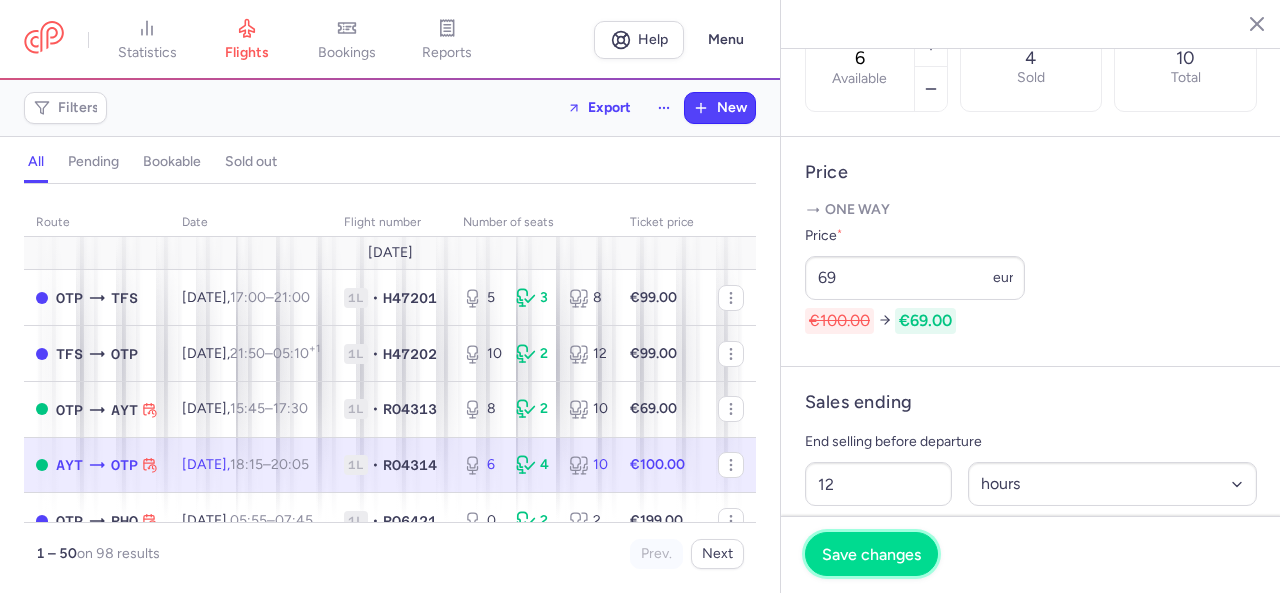 click on "Save changes" at bounding box center (871, 554) 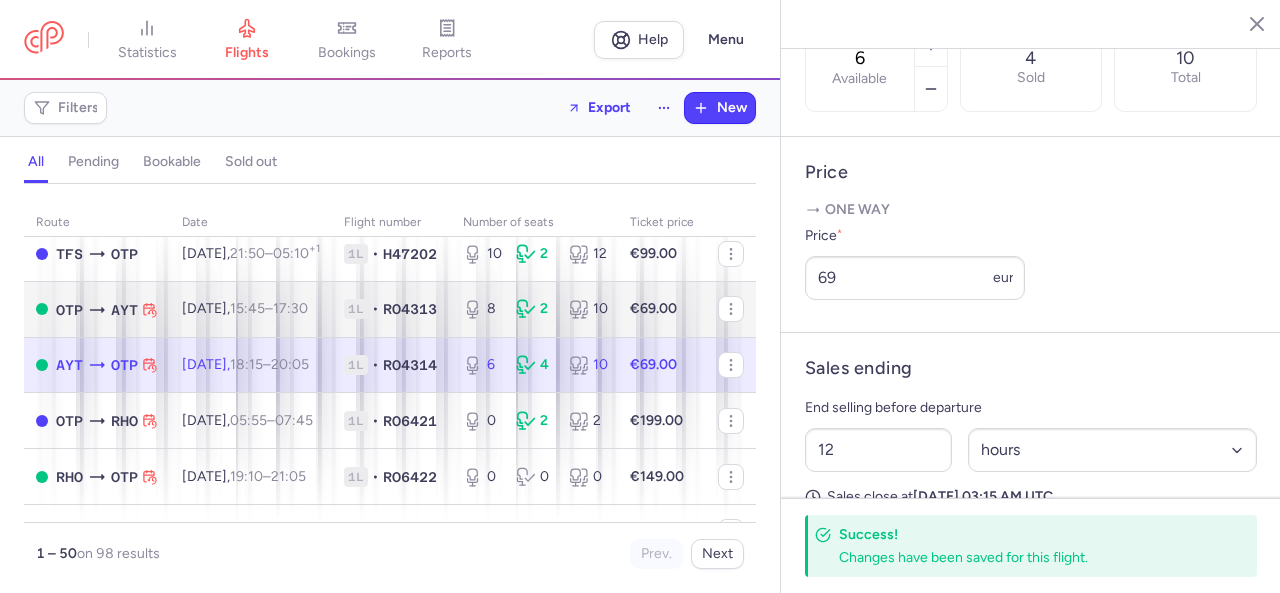 scroll, scrollTop: 300, scrollLeft: 0, axis: vertical 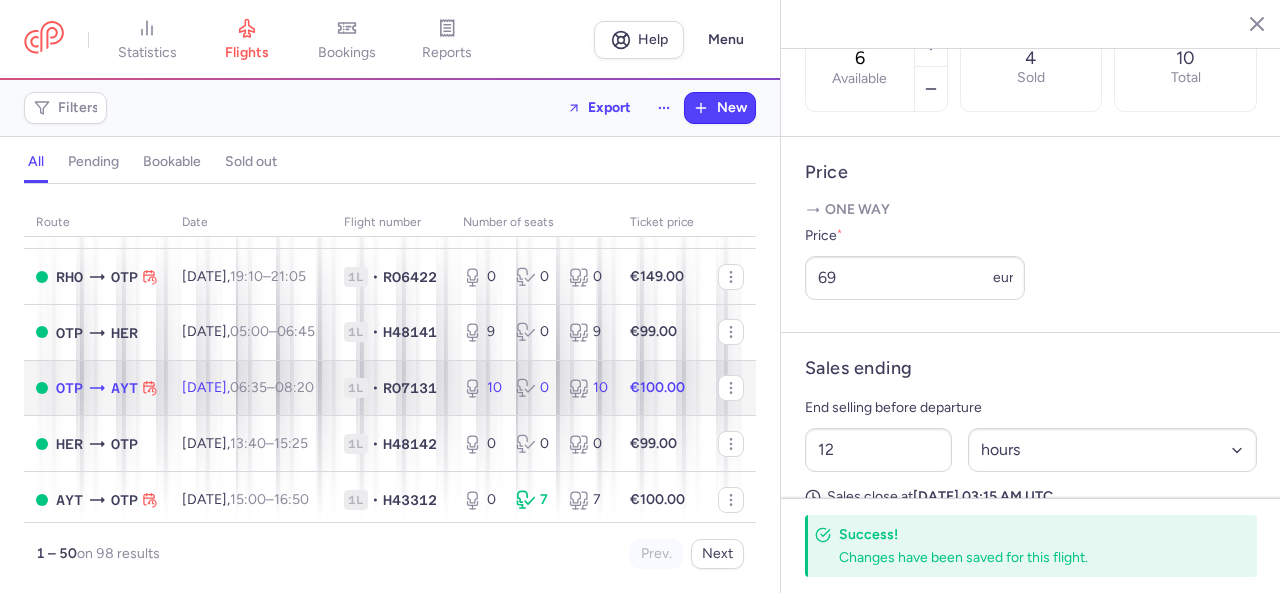 click on "10 0 10" 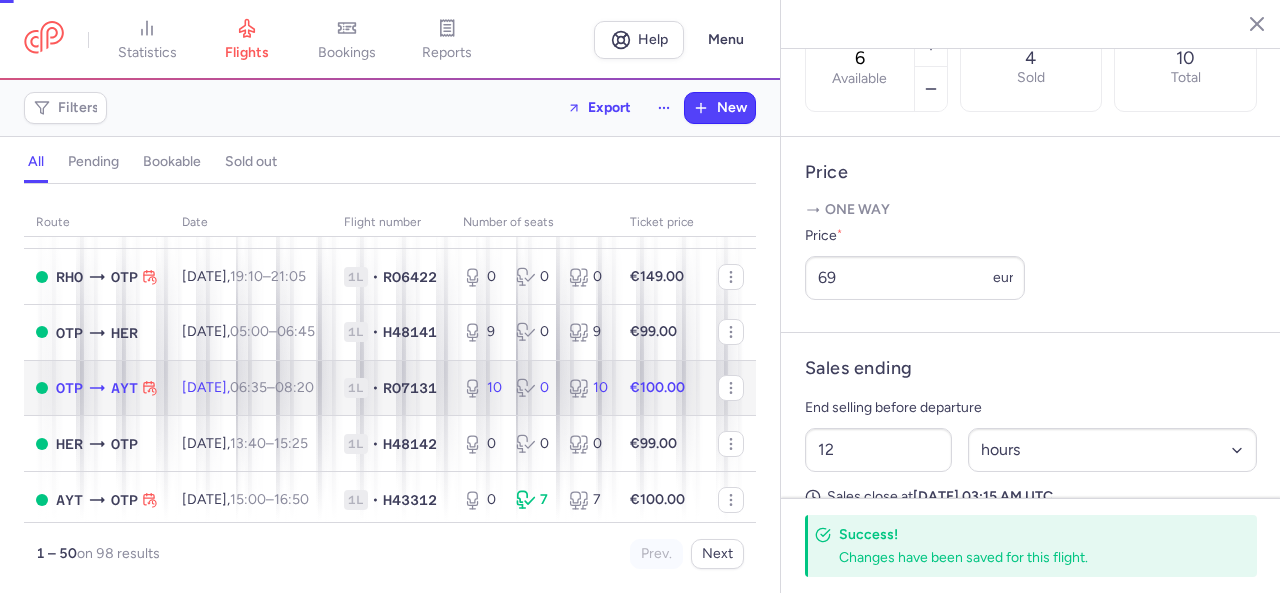 type on "10" 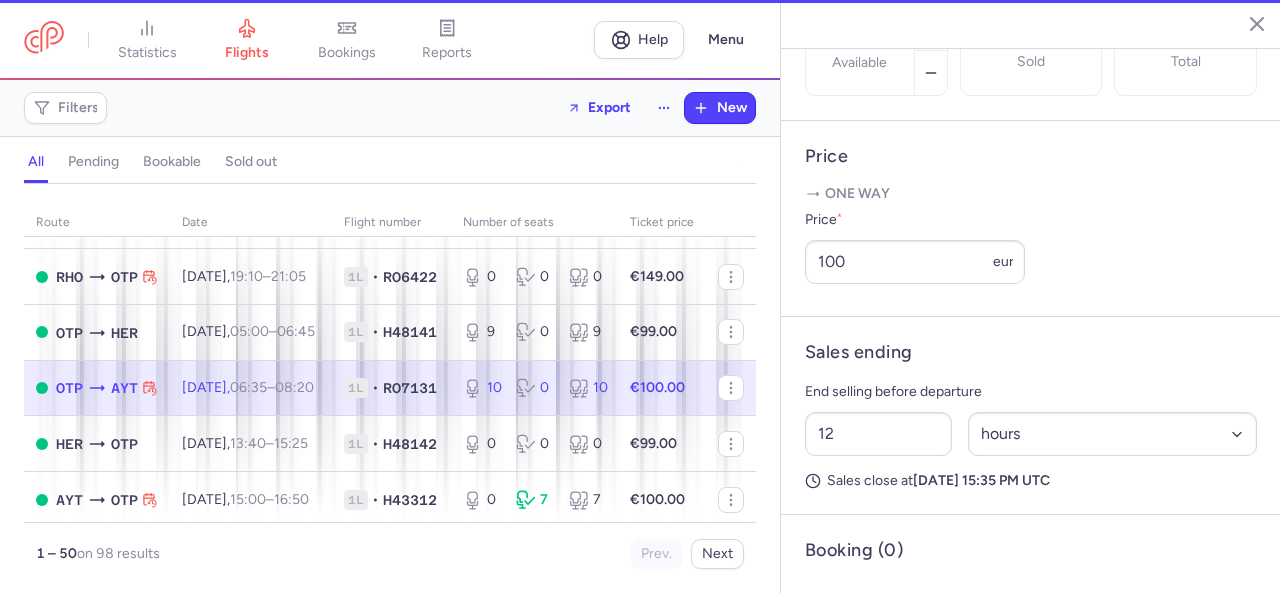 scroll, scrollTop: 684, scrollLeft: 0, axis: vertical 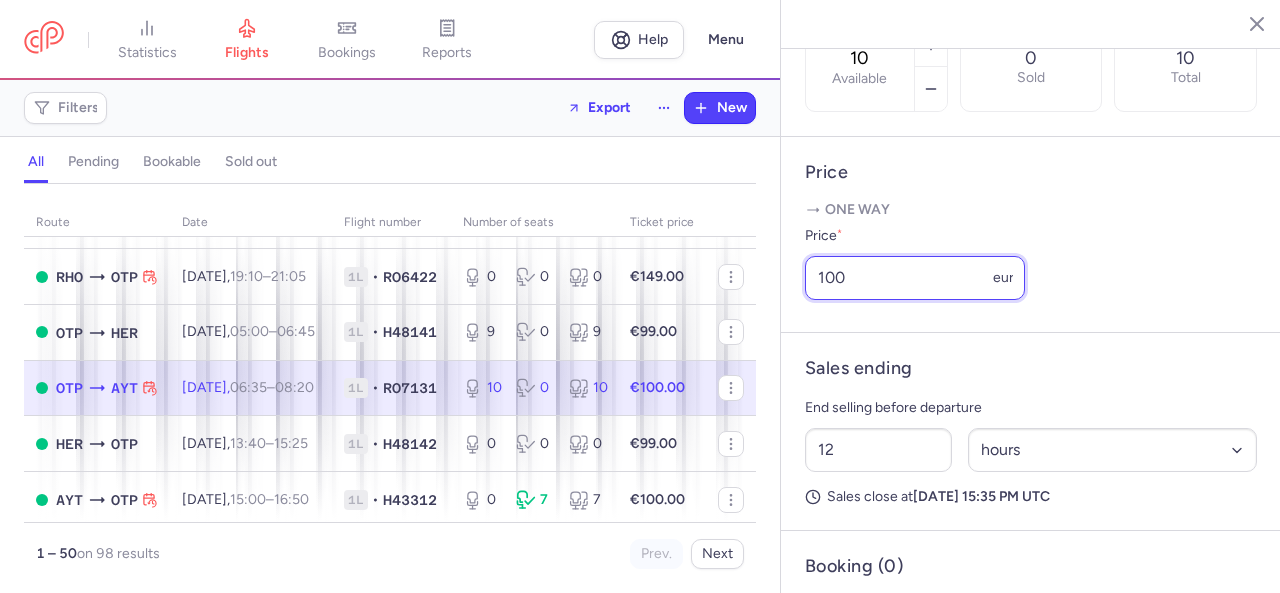 drag, startPoint x: 854, startPoint y: 297, endPoint x: 763, endPoint y: 307, distance: 91.5478 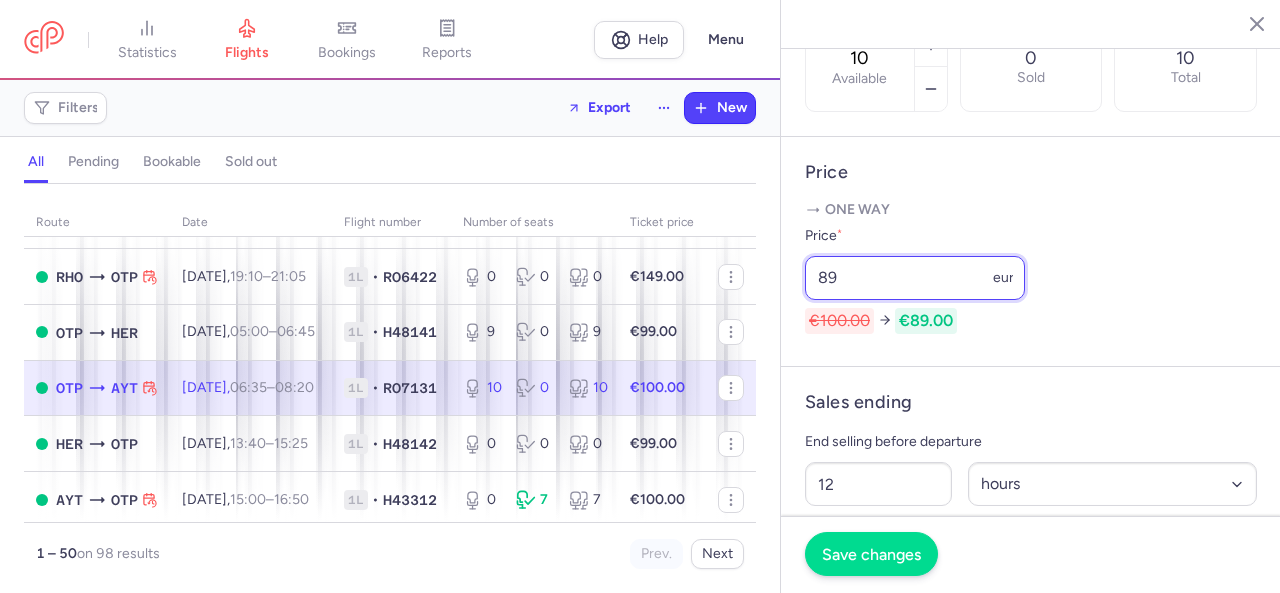 type on "89" 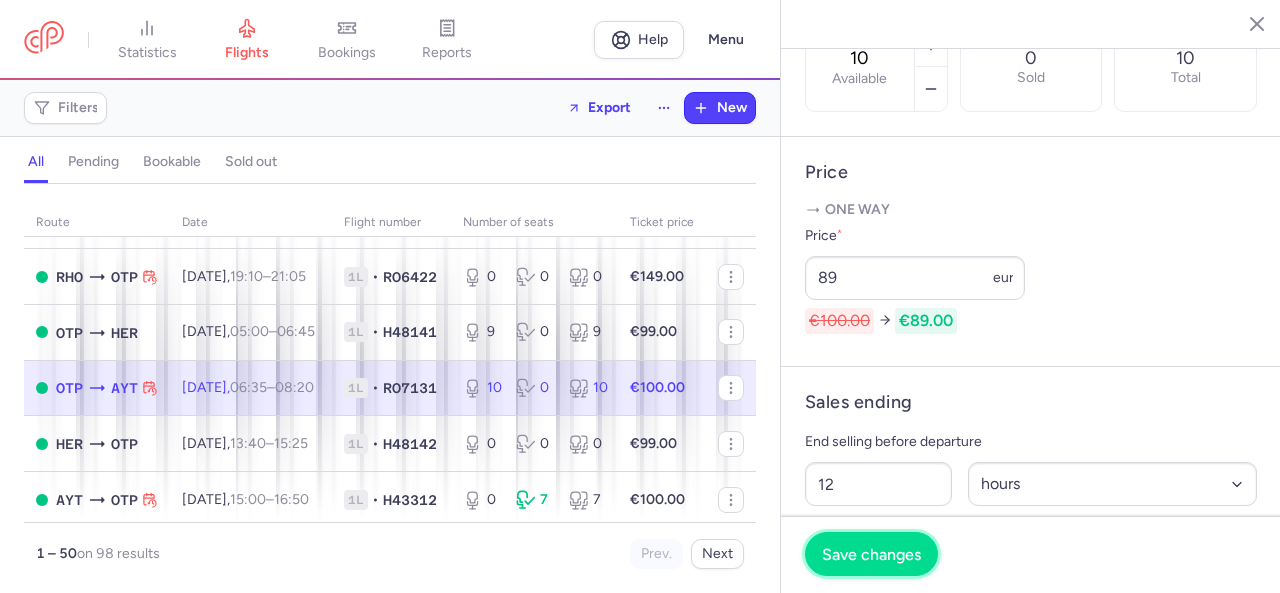 drag, startPoint x: 875, startPoint y: 559, endPoint x: 826, endPoint y: 515, distance: 65.8559 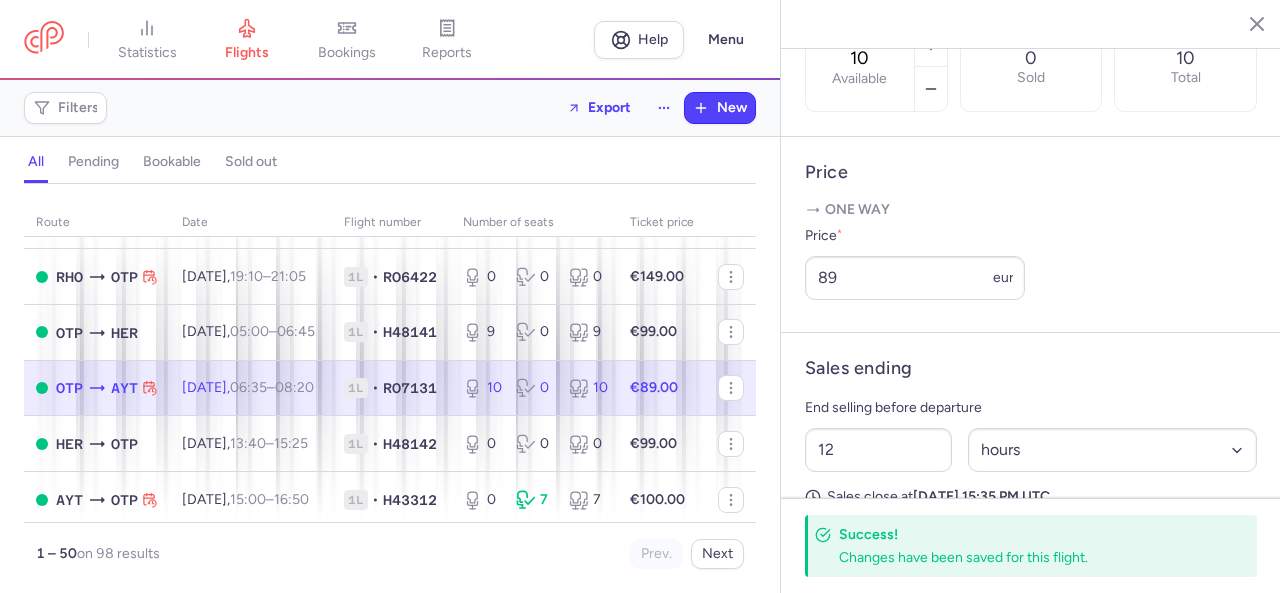 scroll, scrollTop: 400, scrollLeft: 0, axis: vertical 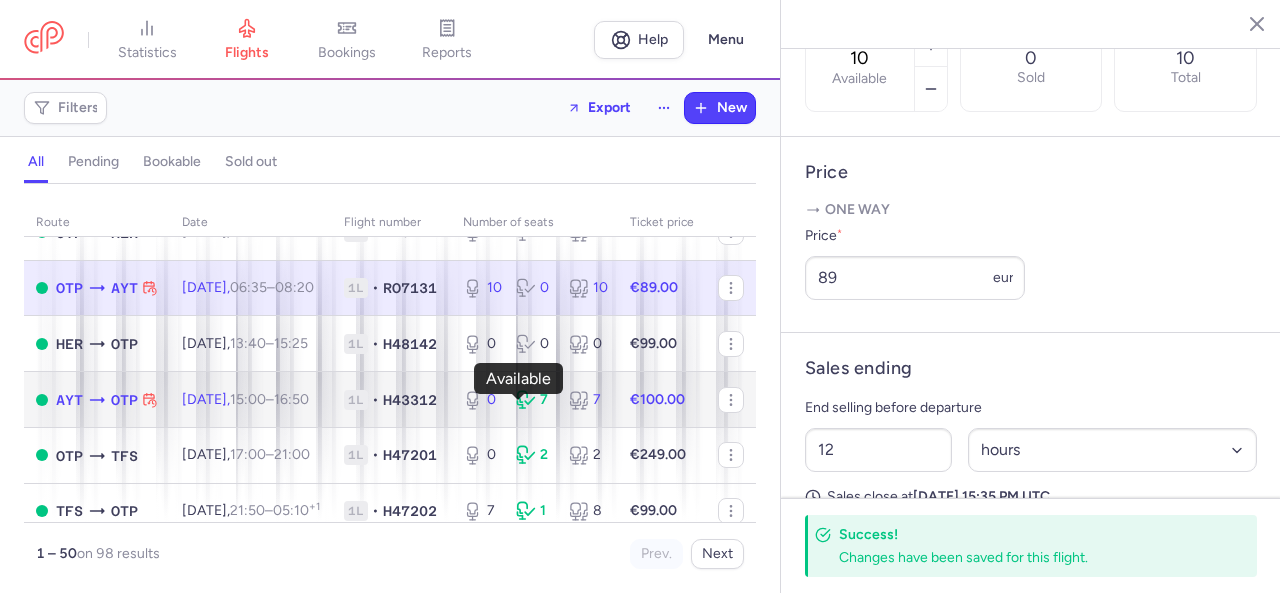 click on "0" at bounding box center [481, 400] 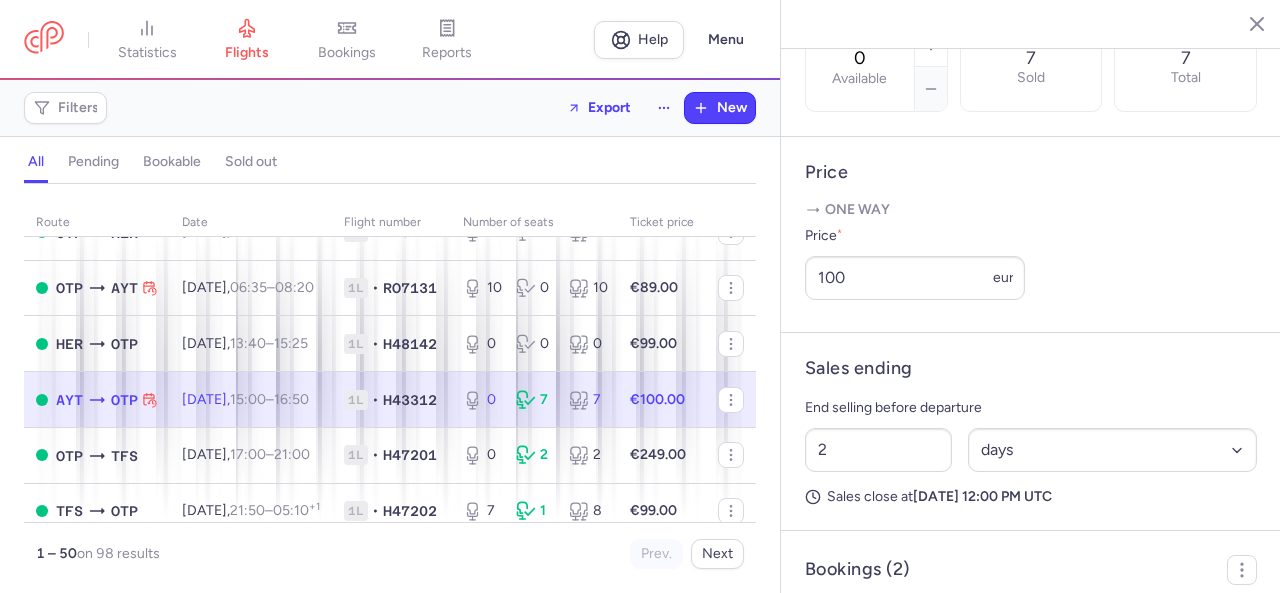 scroll, scrollTop: 600, scrollLeft: 0, axis: vertical 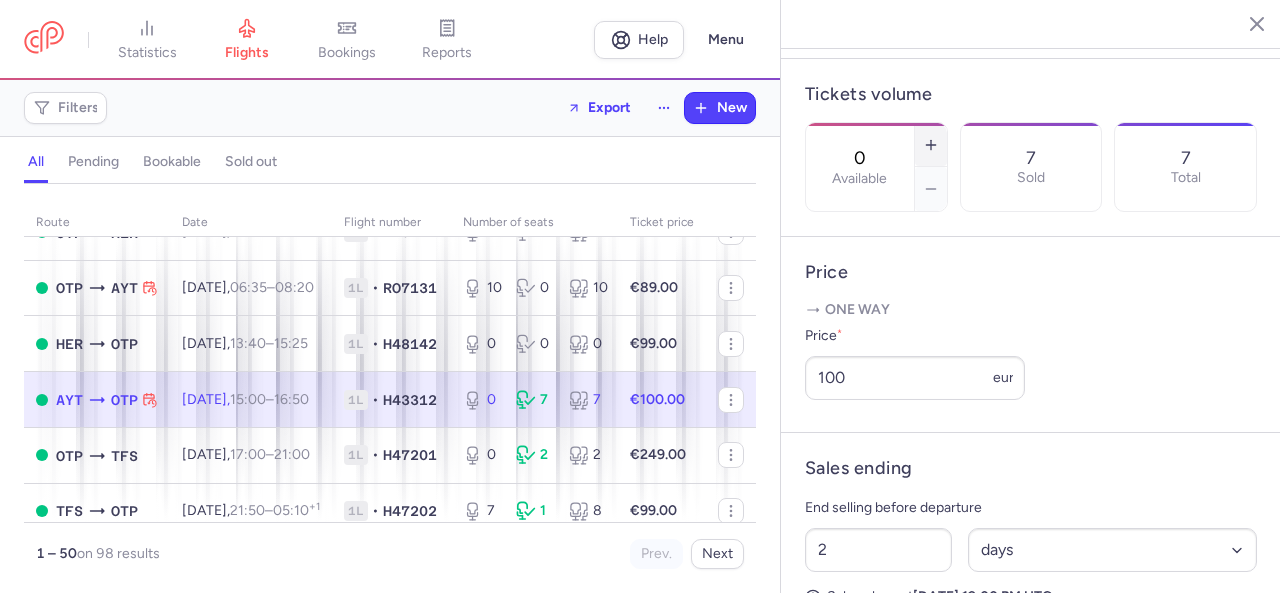 click 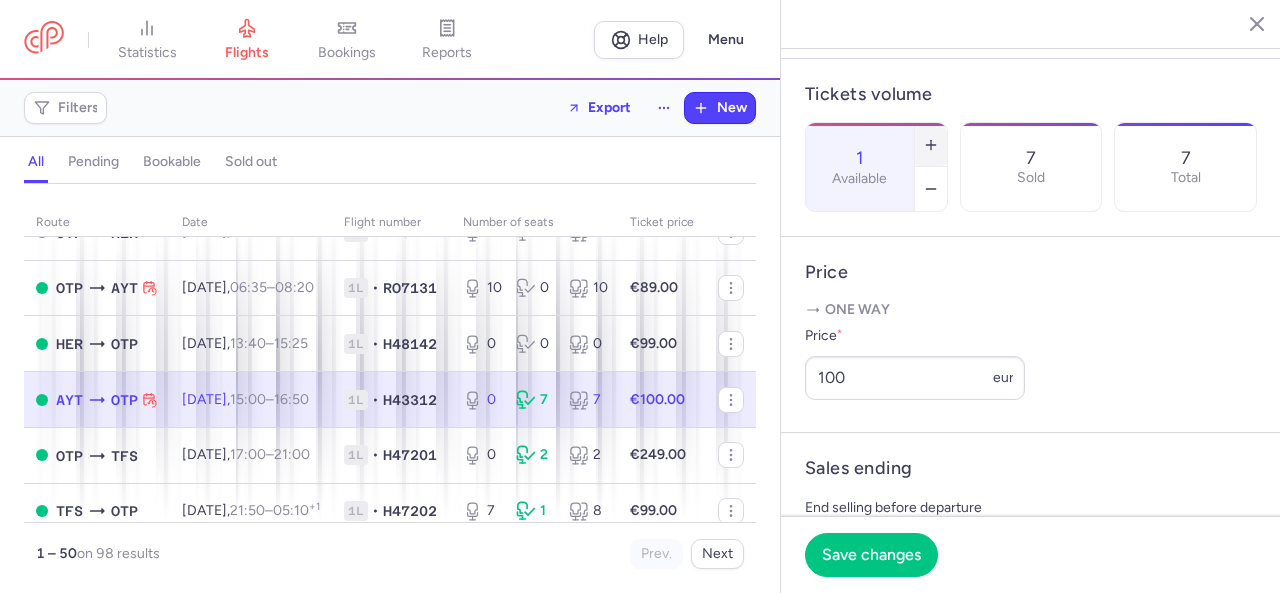 click 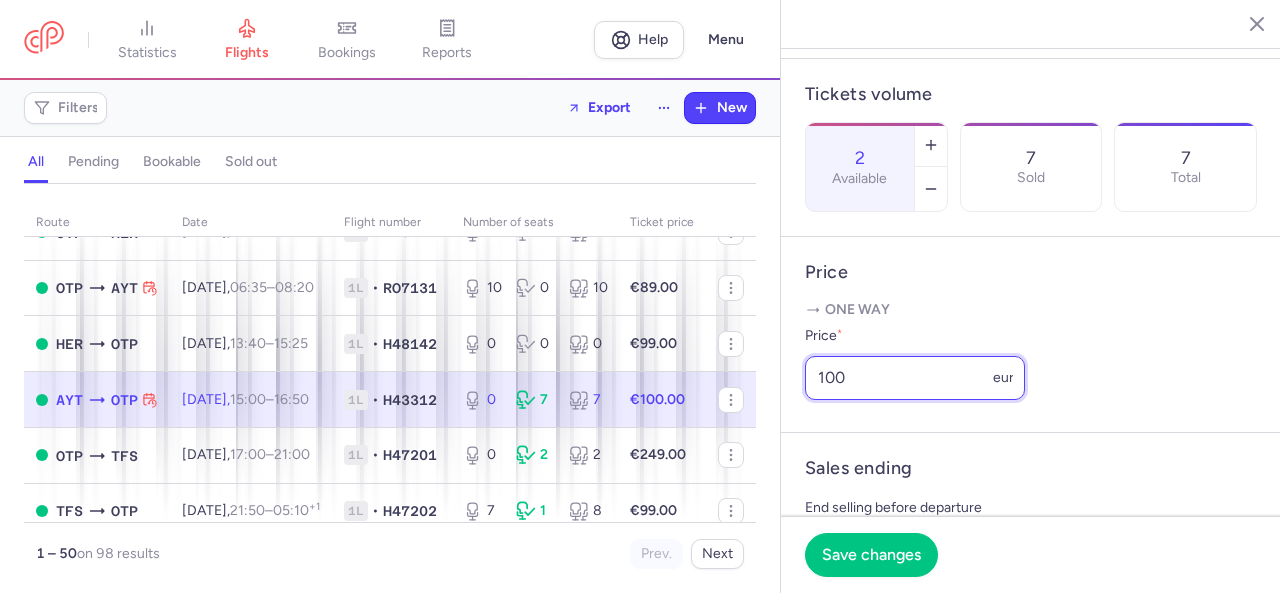 drag, startPoint x: 855, startPoint y: 405, endPoint x: 776, endPoint y: 405, distance: 79 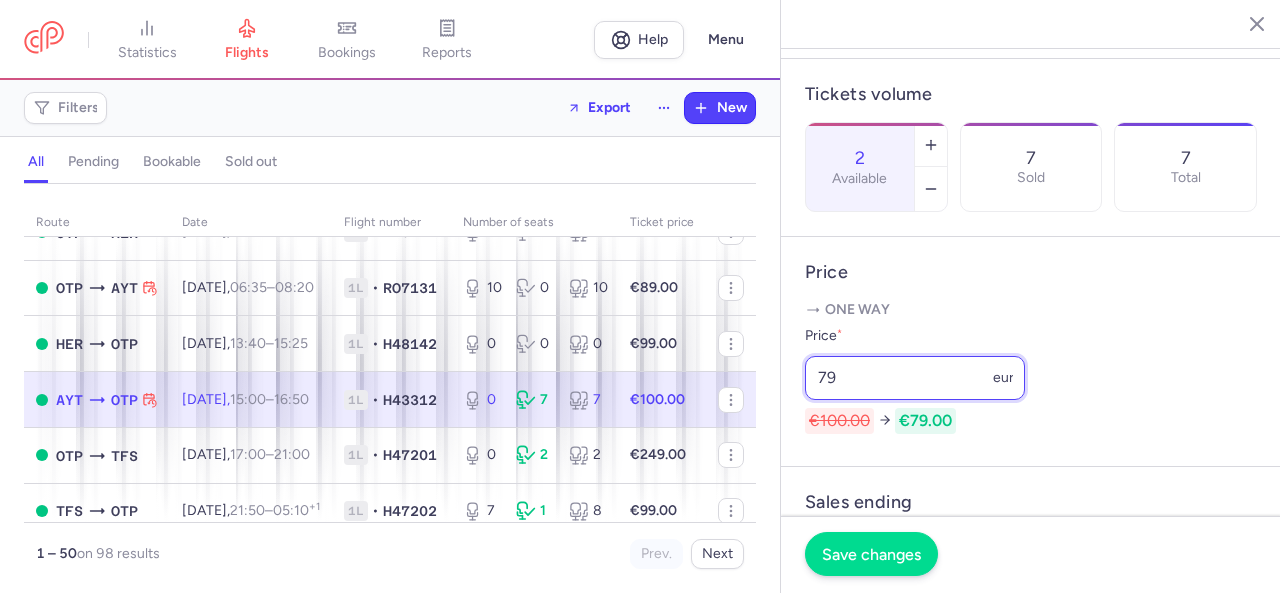 type on "79" 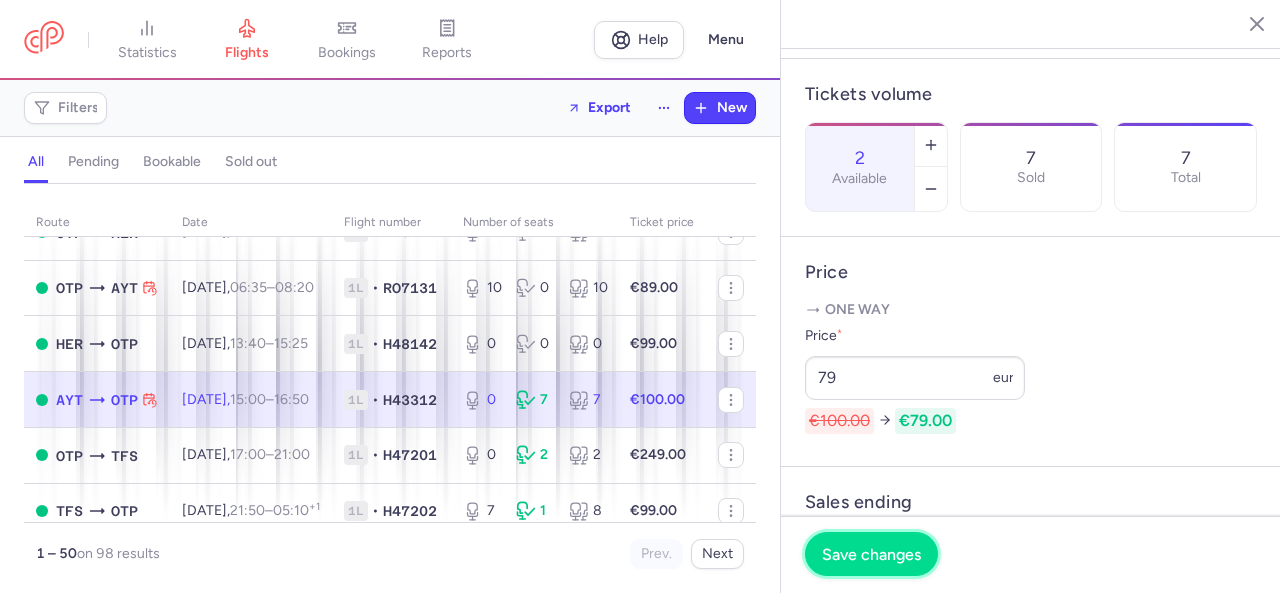 click on "Save changes" at bounding box center (871, 554) 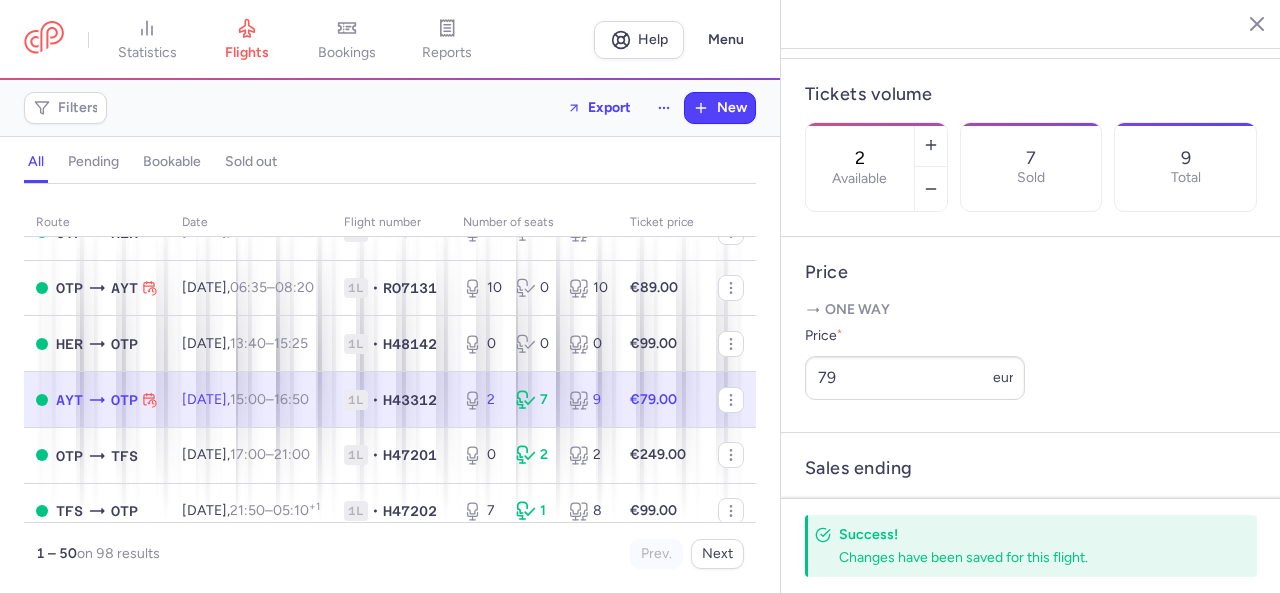 scroll, scrollTop: 500, scrollLeft: 0, axis: vertical 